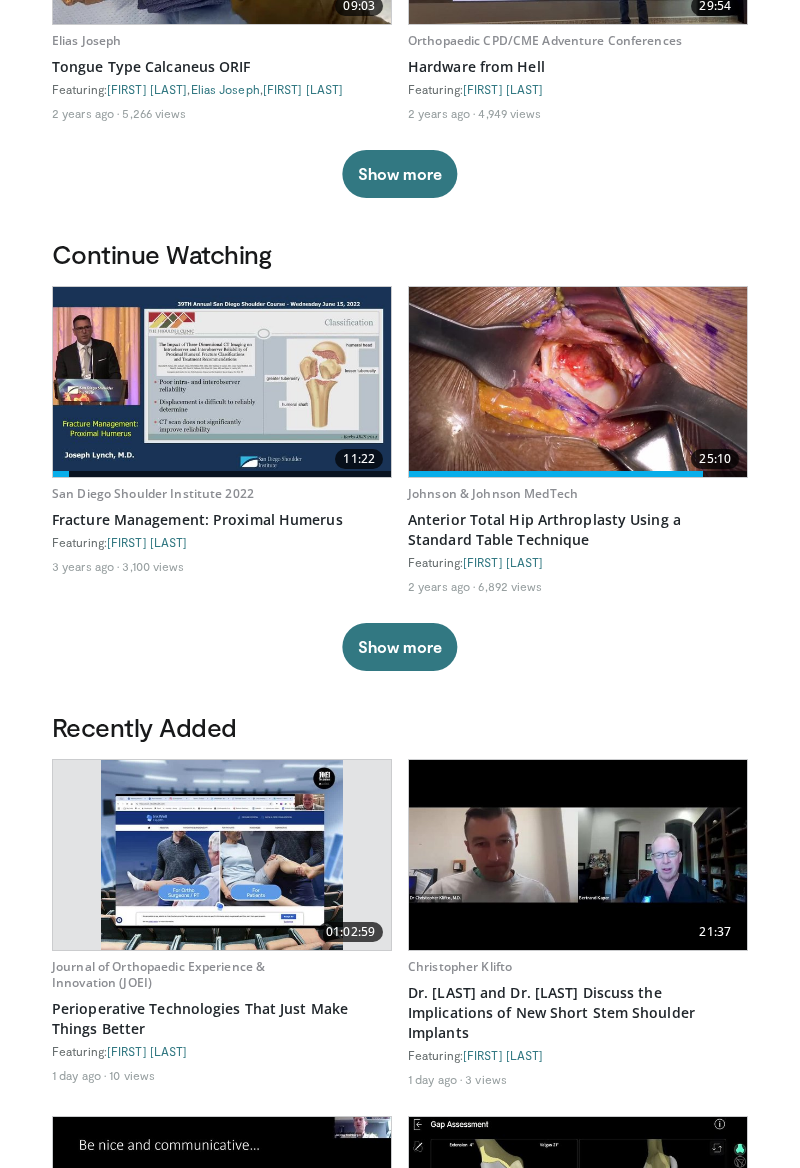 scroll, scrollTop: 0, scrollLeft: 0, axis: both 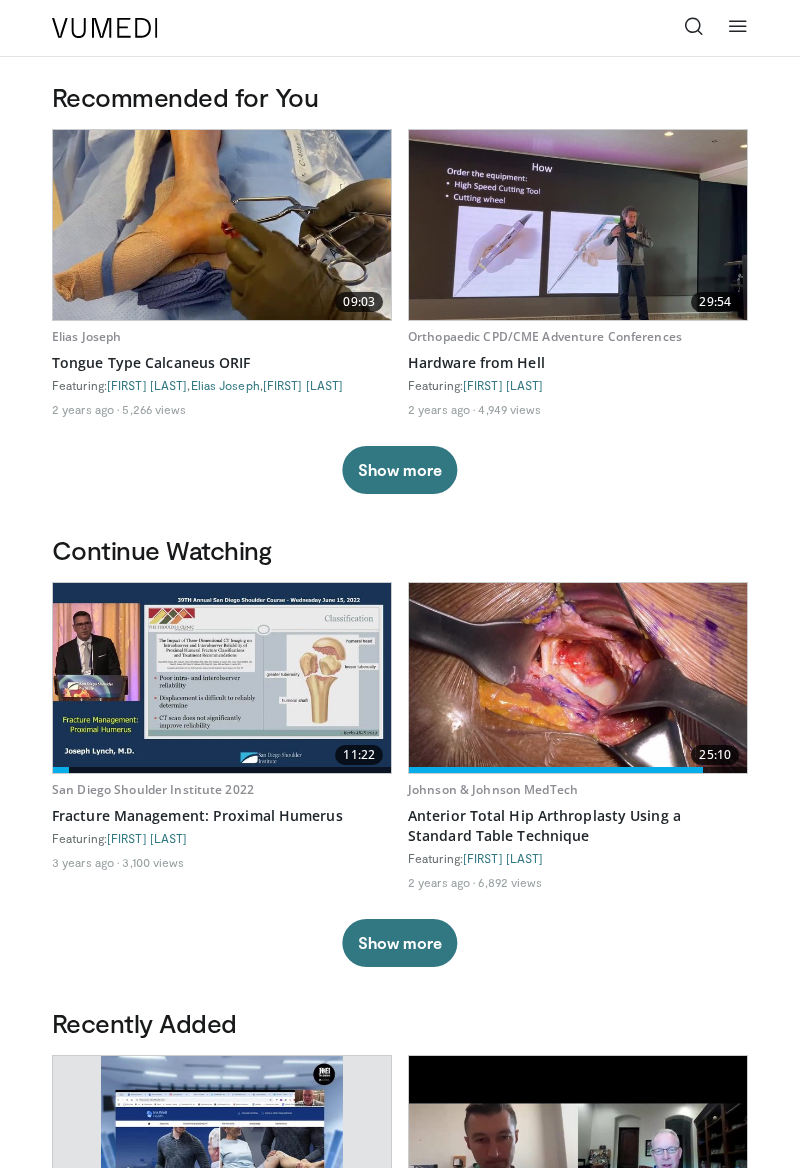 click at bounding box center [694, 26] 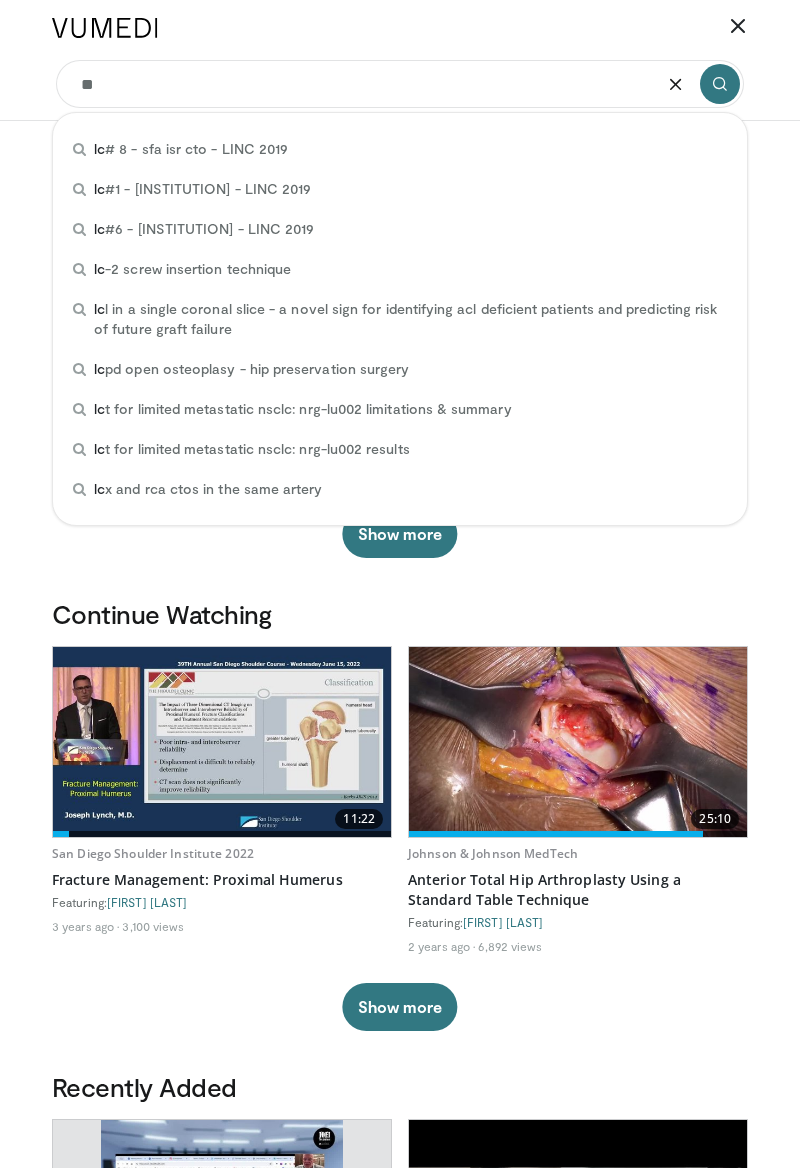 click on "**" at bounding box center (400, 84) 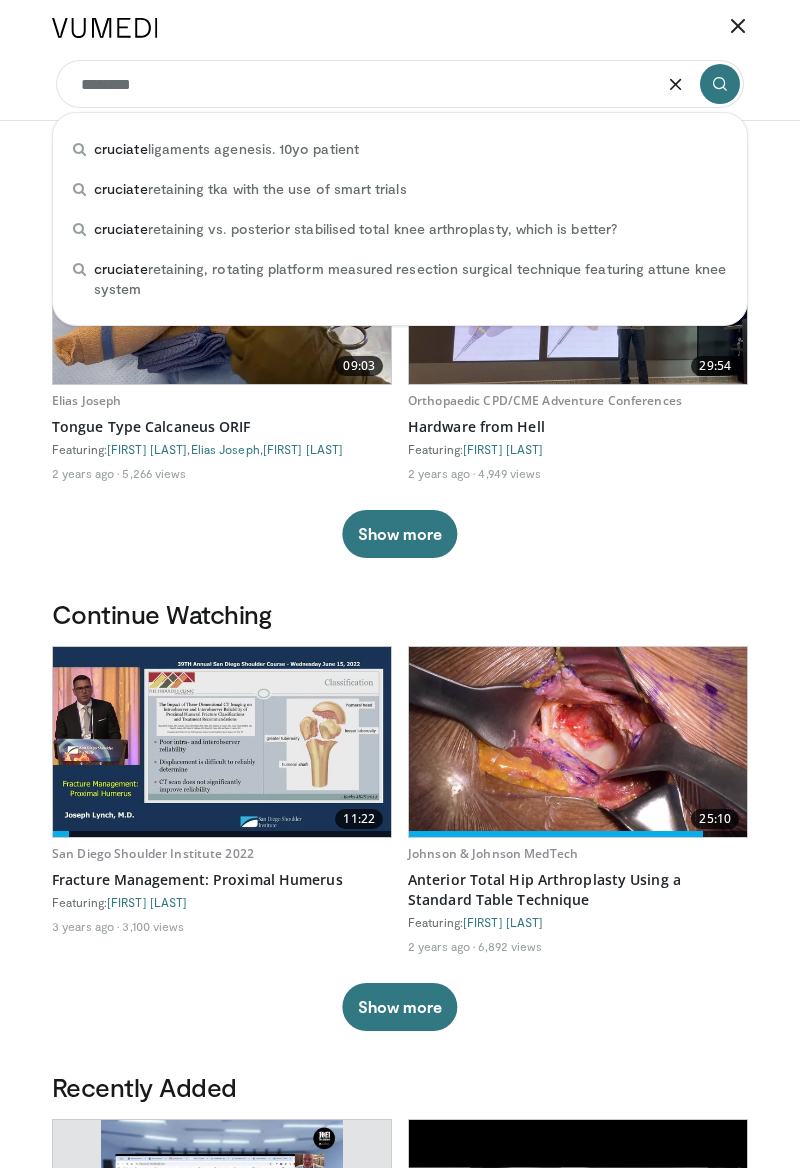 click on "cruciate  ligaments agenesis. 10yo patient" at bounding box center [400, 149] 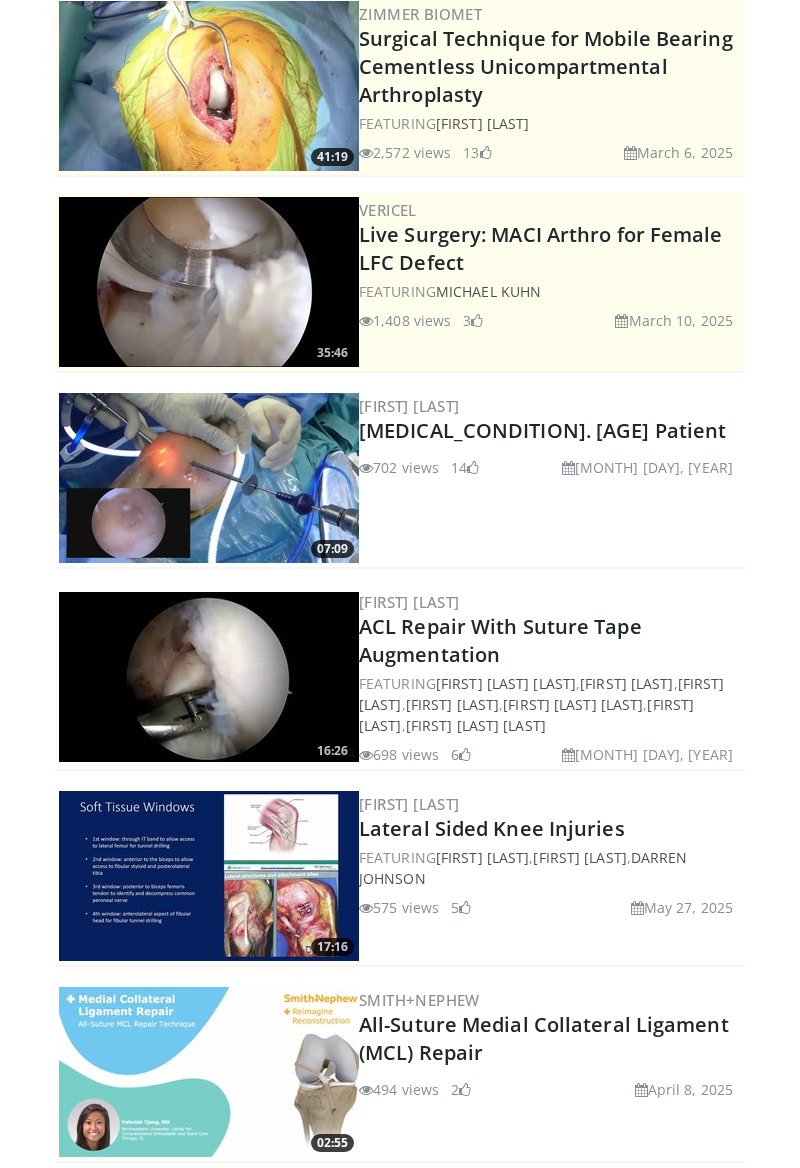 scroll, scrollTop: 0, scrollLeft: 0, axis: both 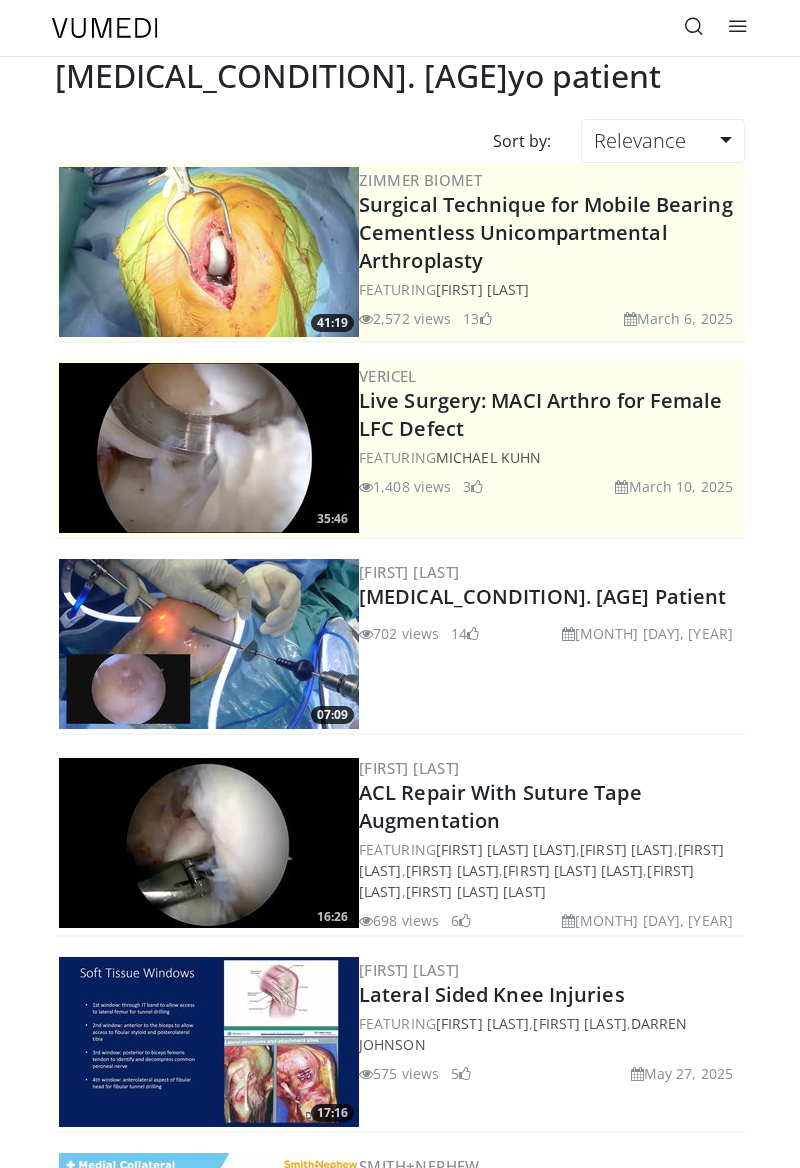 click at bounding box center [694, 26] 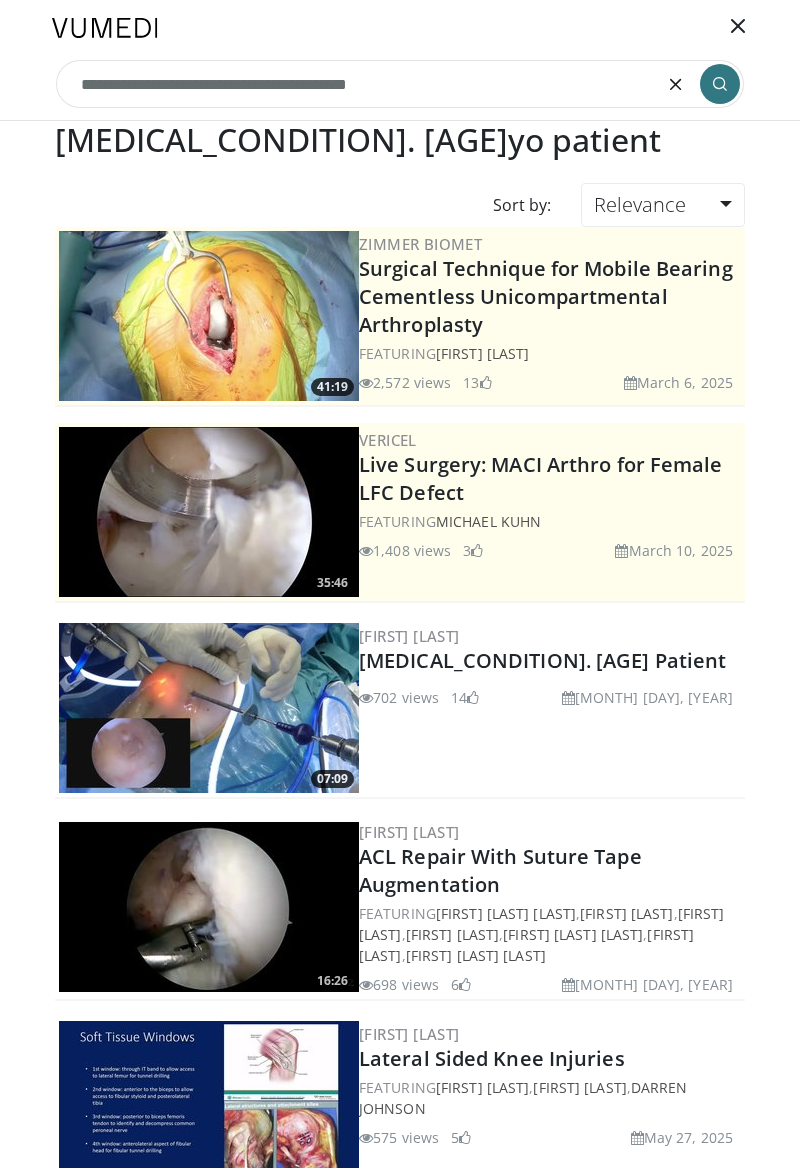 click on "**********" at bounding box center (400, 84) 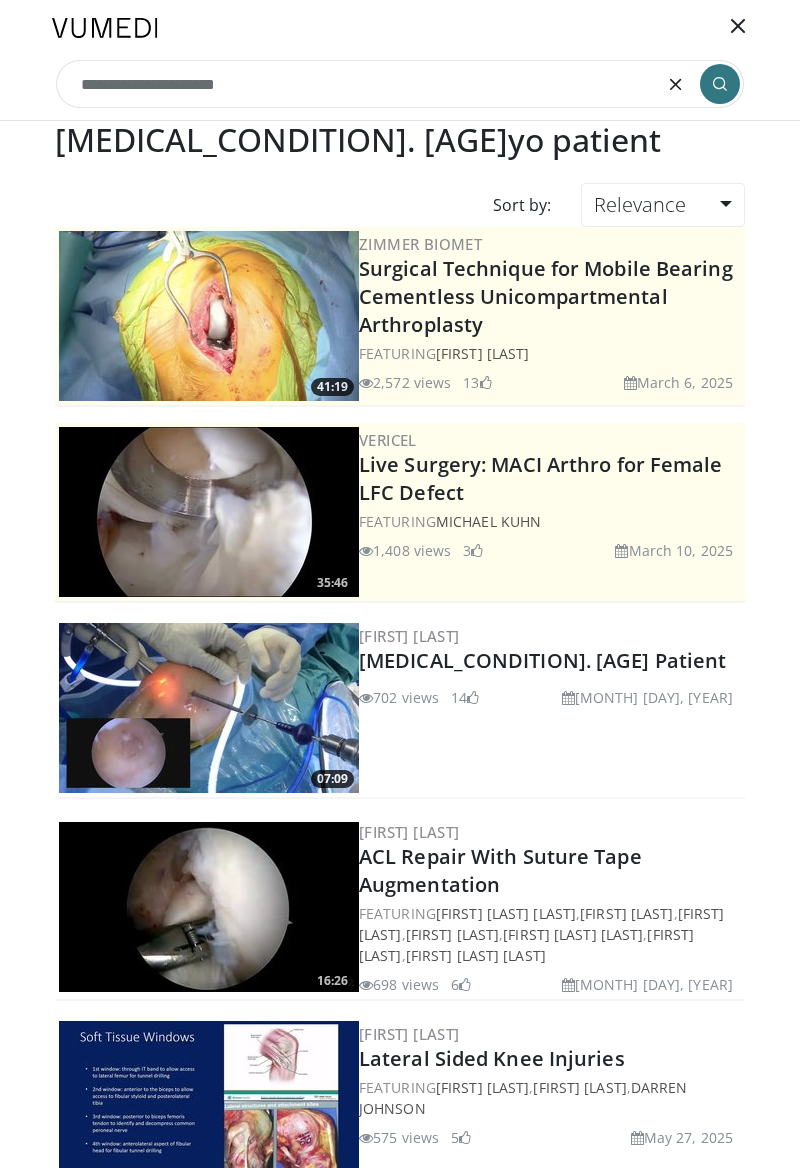 type on "**********" 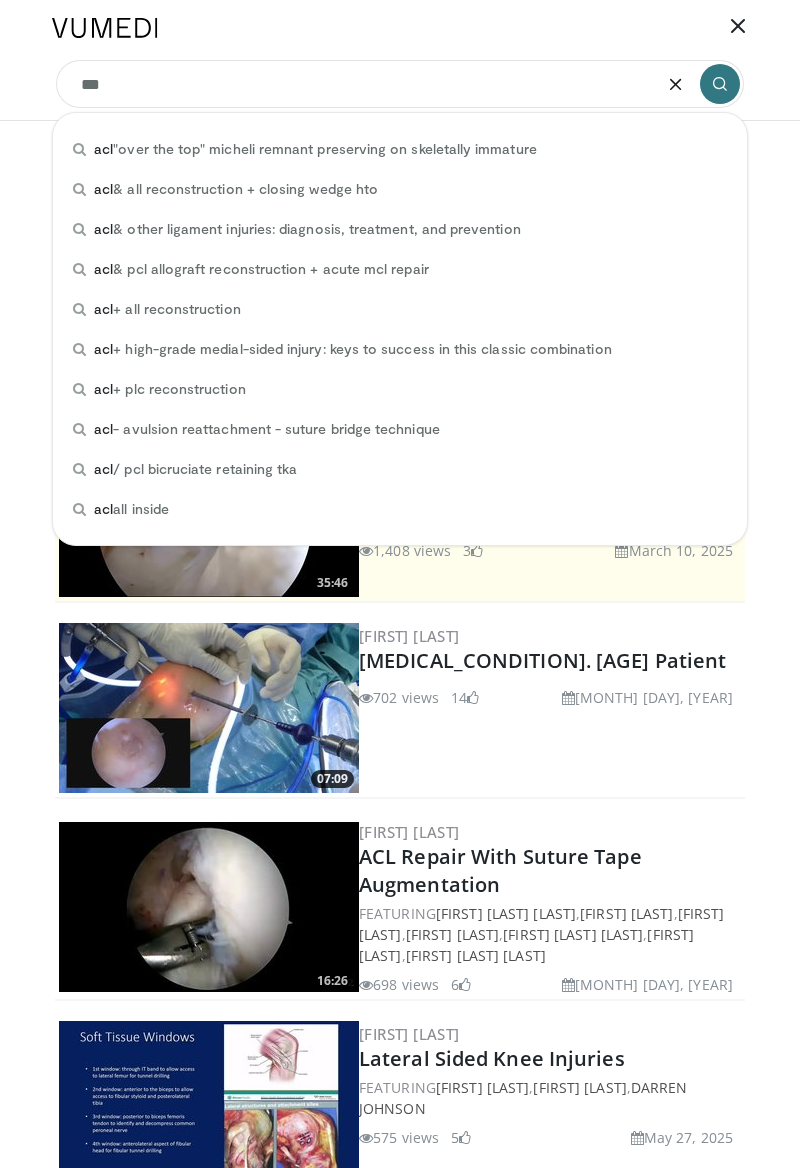 click on "acl  all inside" at bounding box center [131, 509] 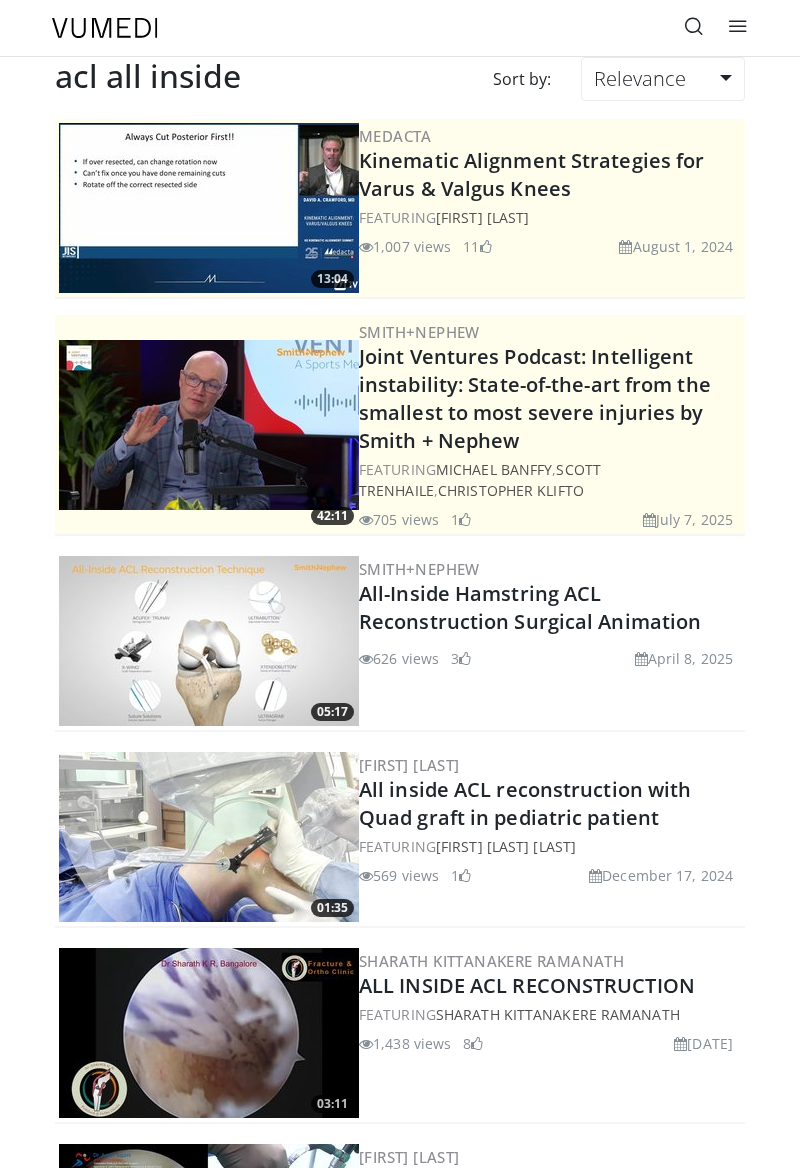 scroll, scrollTop: 0, scrollLeft: 0, axis: both 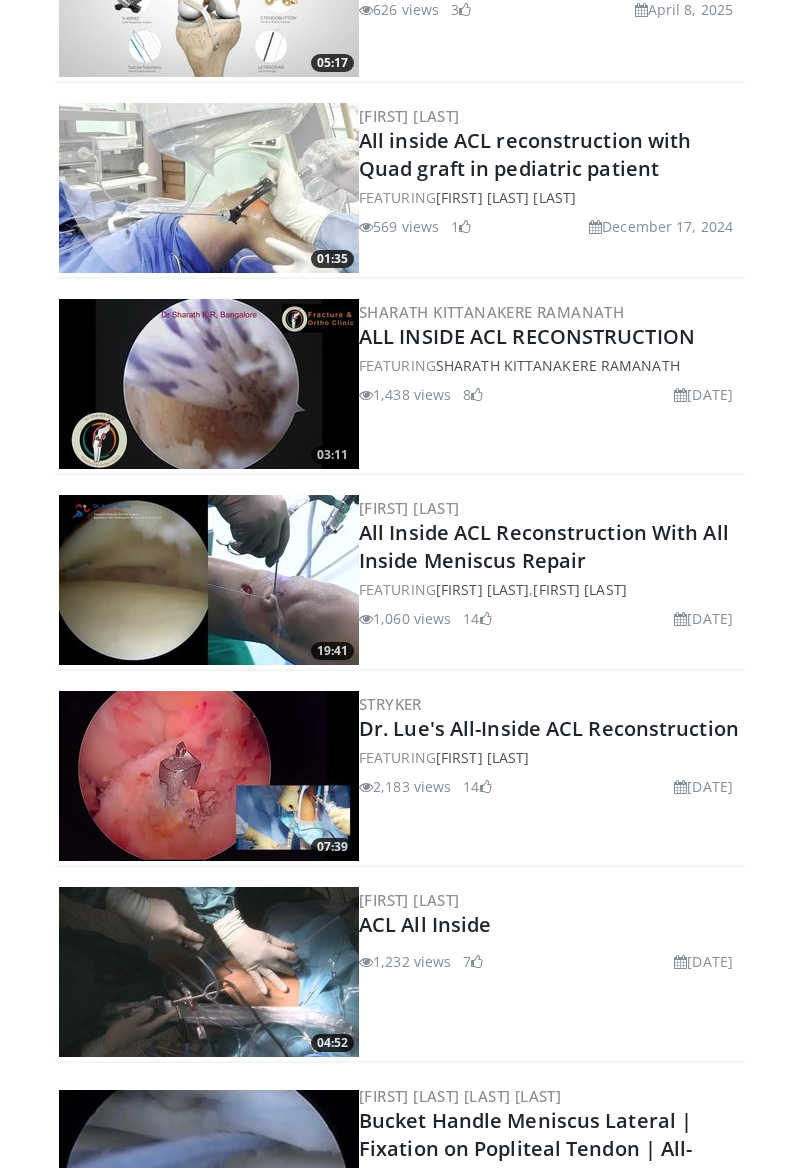 click on "Dr. Lue's All-Inside ACL Reconstruction" at bounding box center [549, 728] 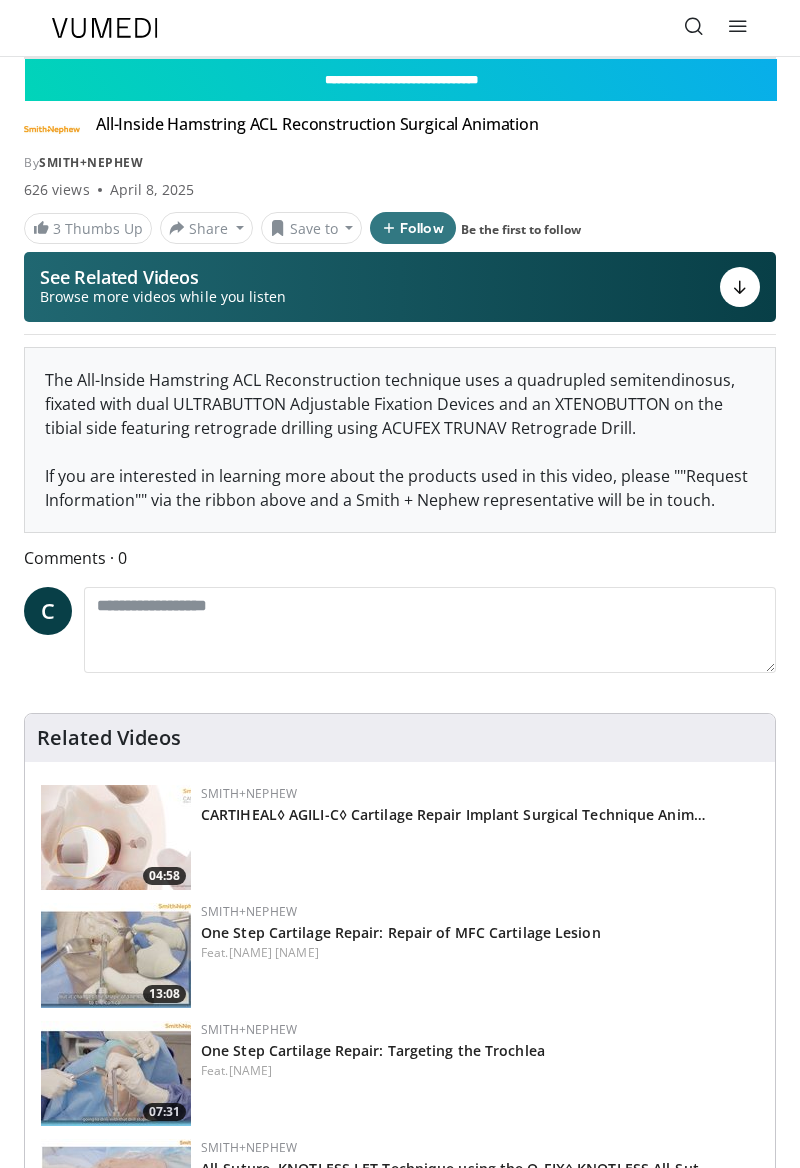 scroll, scrollTop: 0, scrollLeft: 0, axis: both 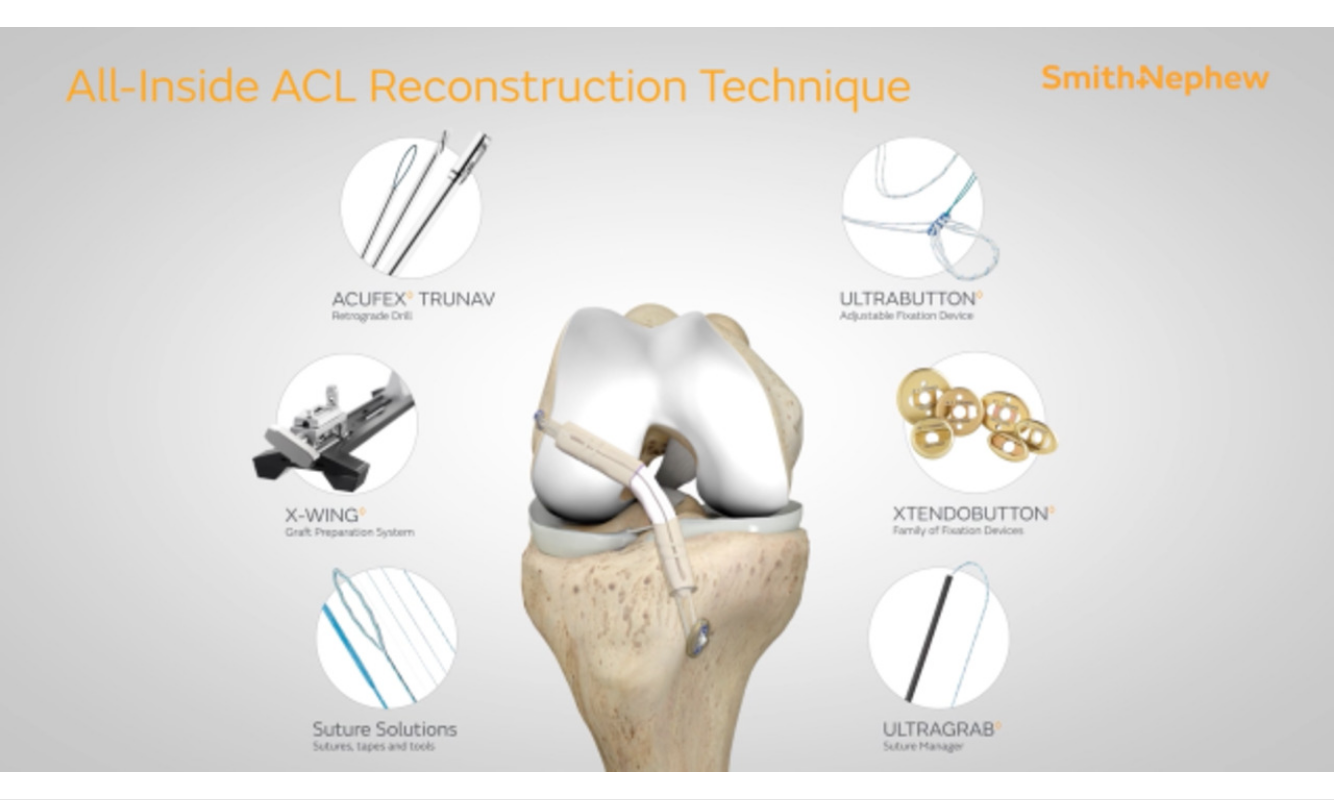 click on "10 seconds
Tap to unmute" at bounding box center [667, 399] 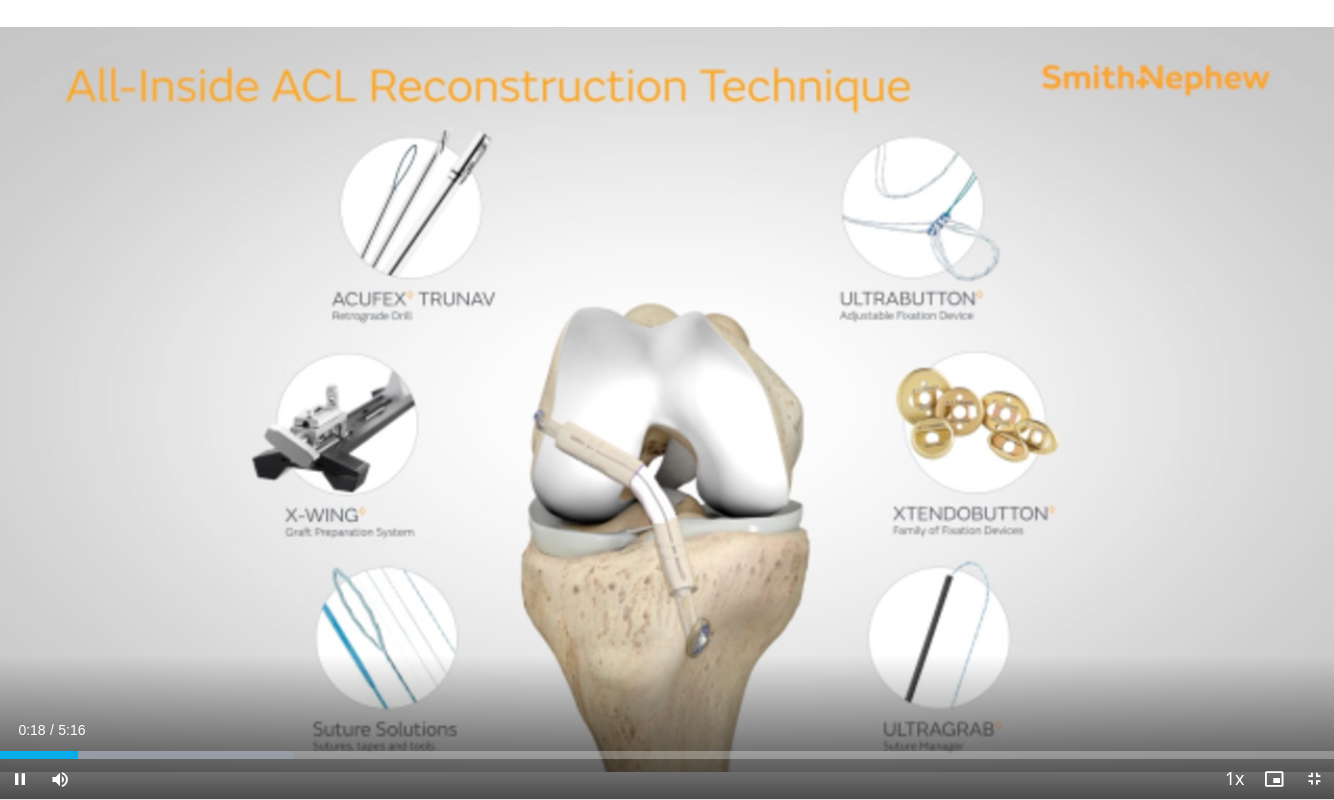 click at bounding box center [667, 400] 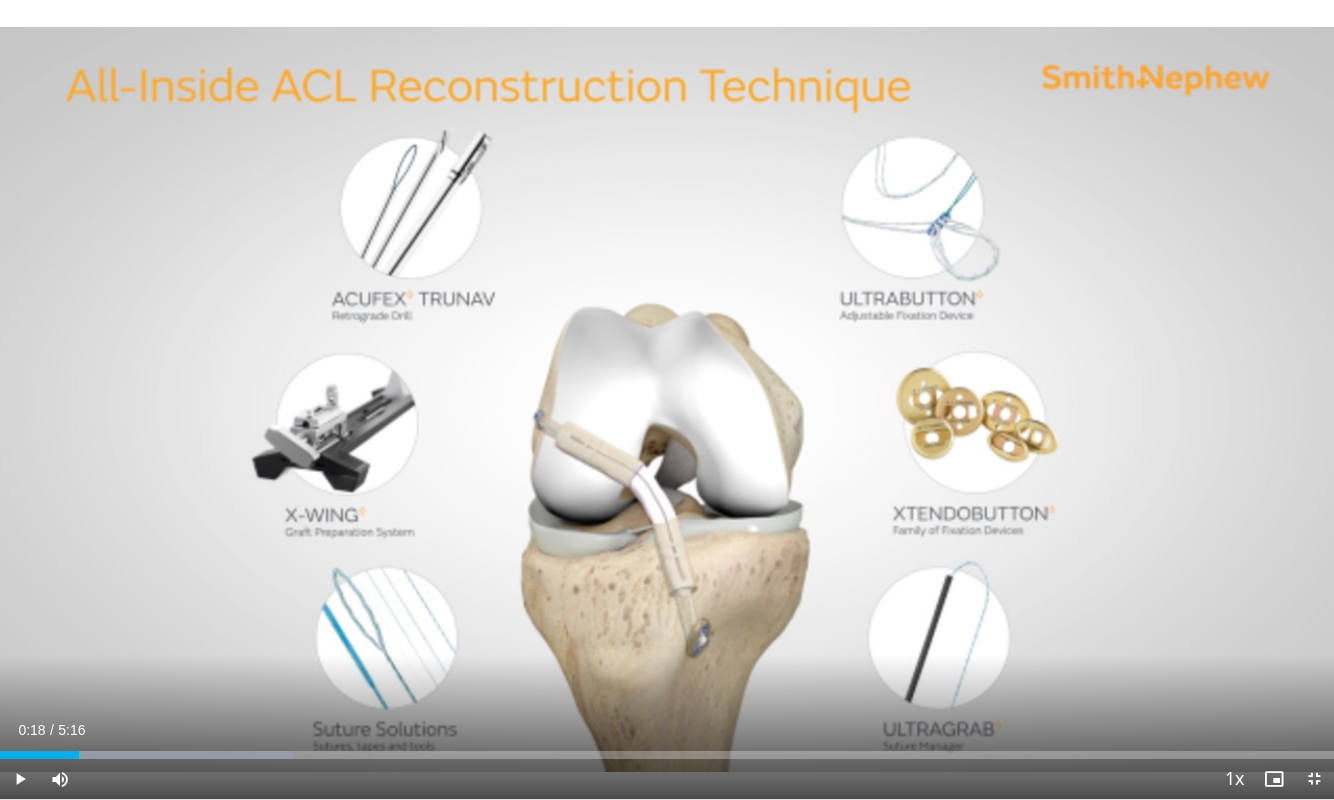click at bounding box center [667, 400] 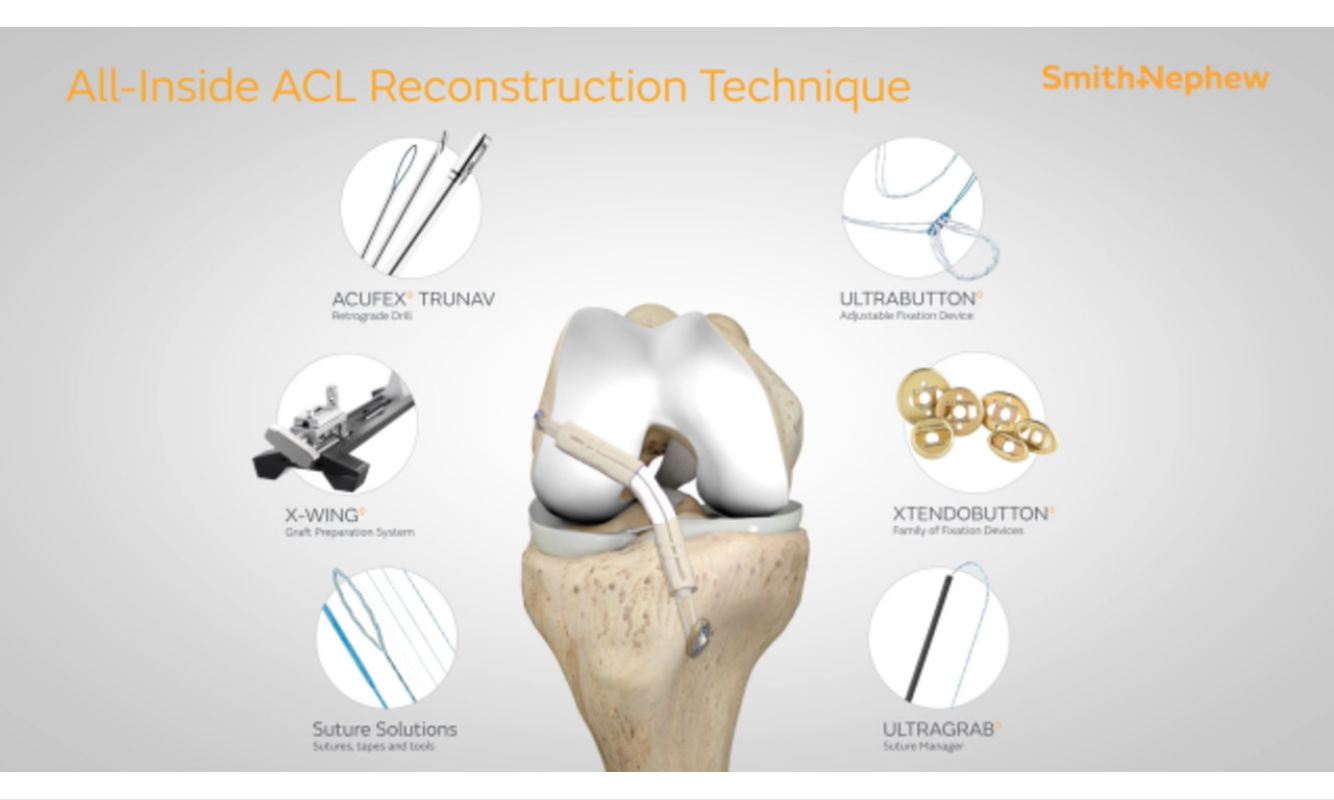 click on "10 seconds
Tap to unmute" at bounding box center (667, 399) 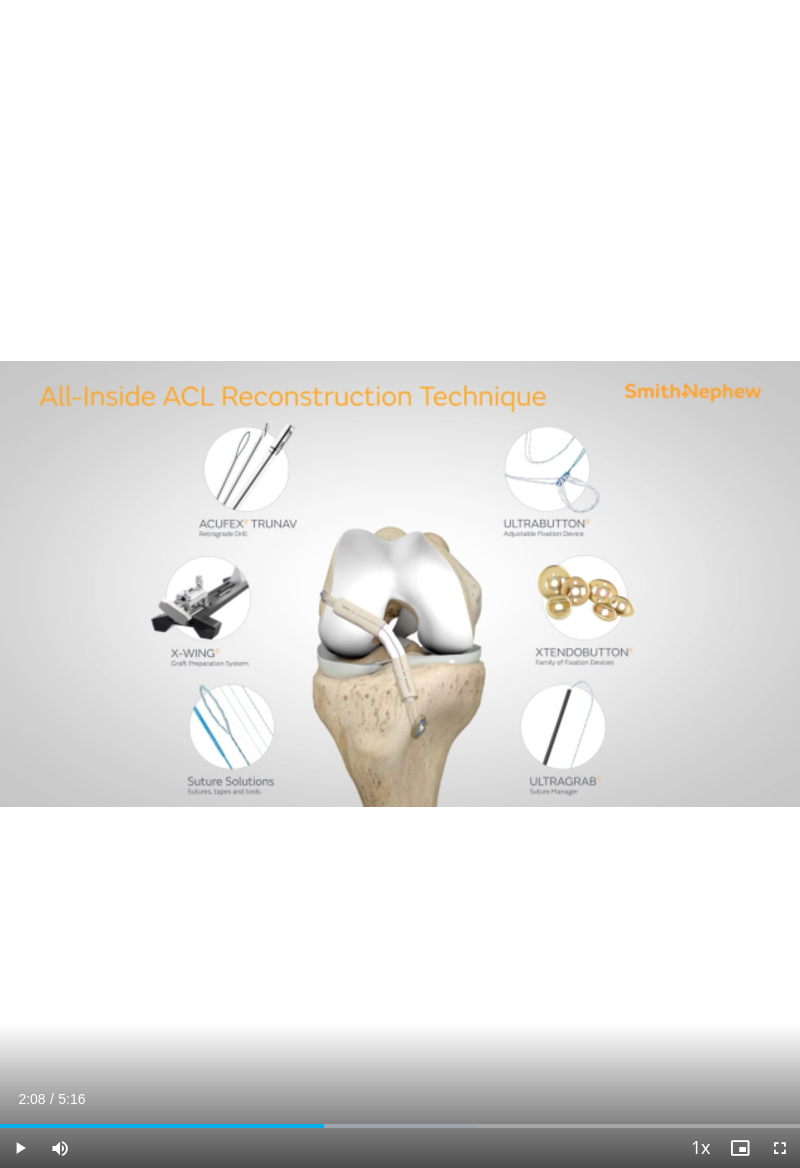 scroll, scrollTop: 0, scrollLeft: 0, axis: both 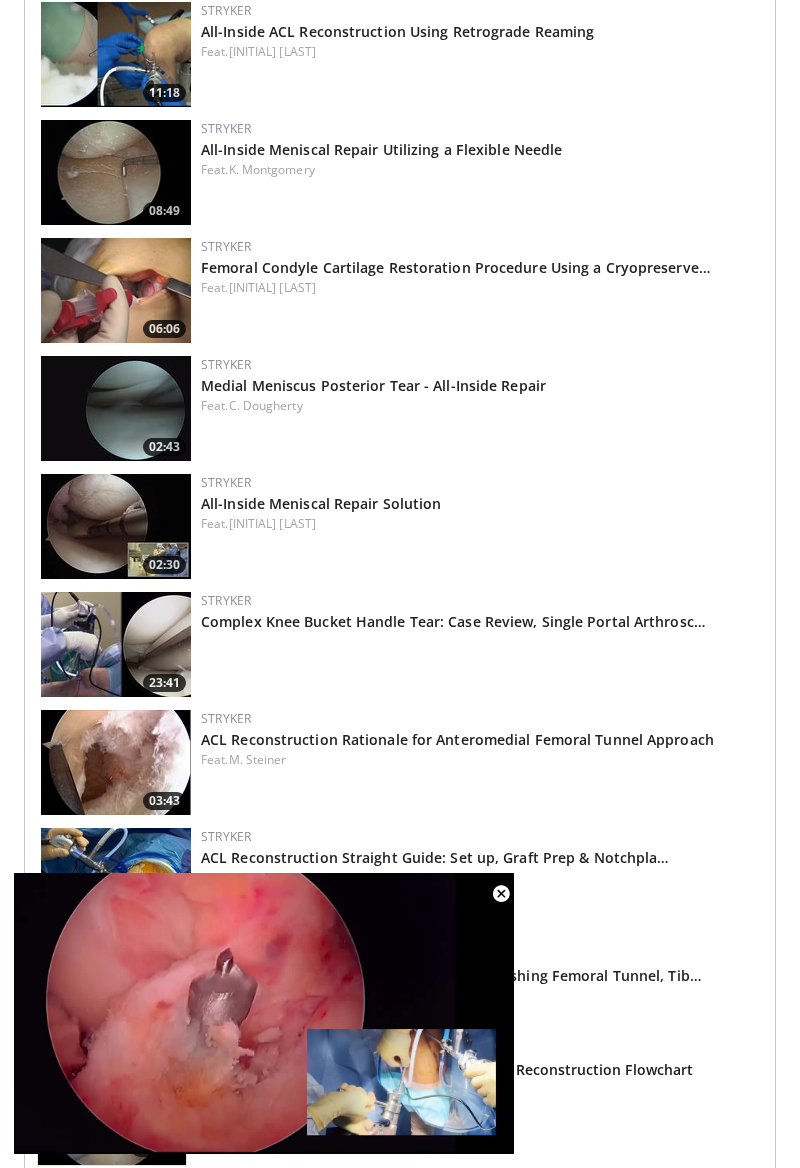 click on "10 seconds
Tap to unmute" at bounding box center (264, 1013) 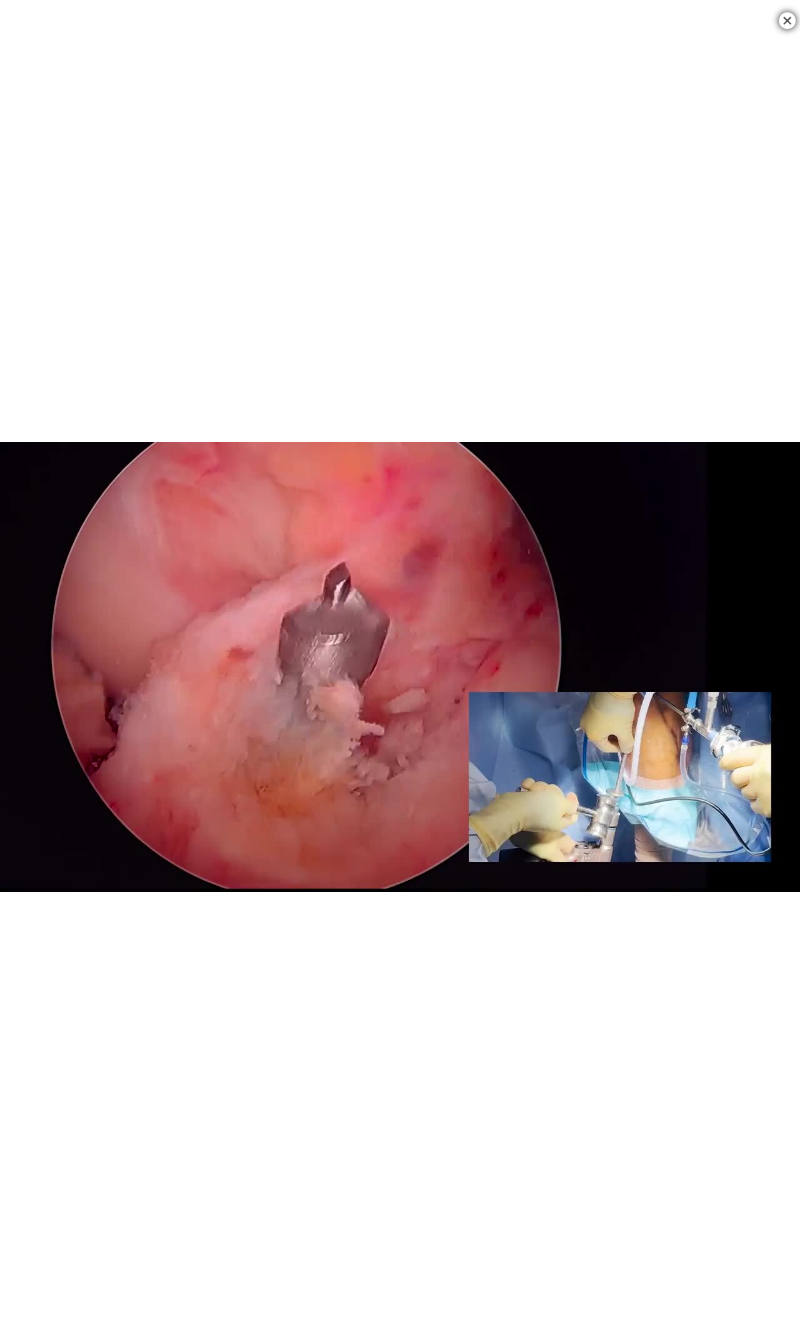 click on "10 seconds
Tap to unmute" at bounding box center [400, 667] 